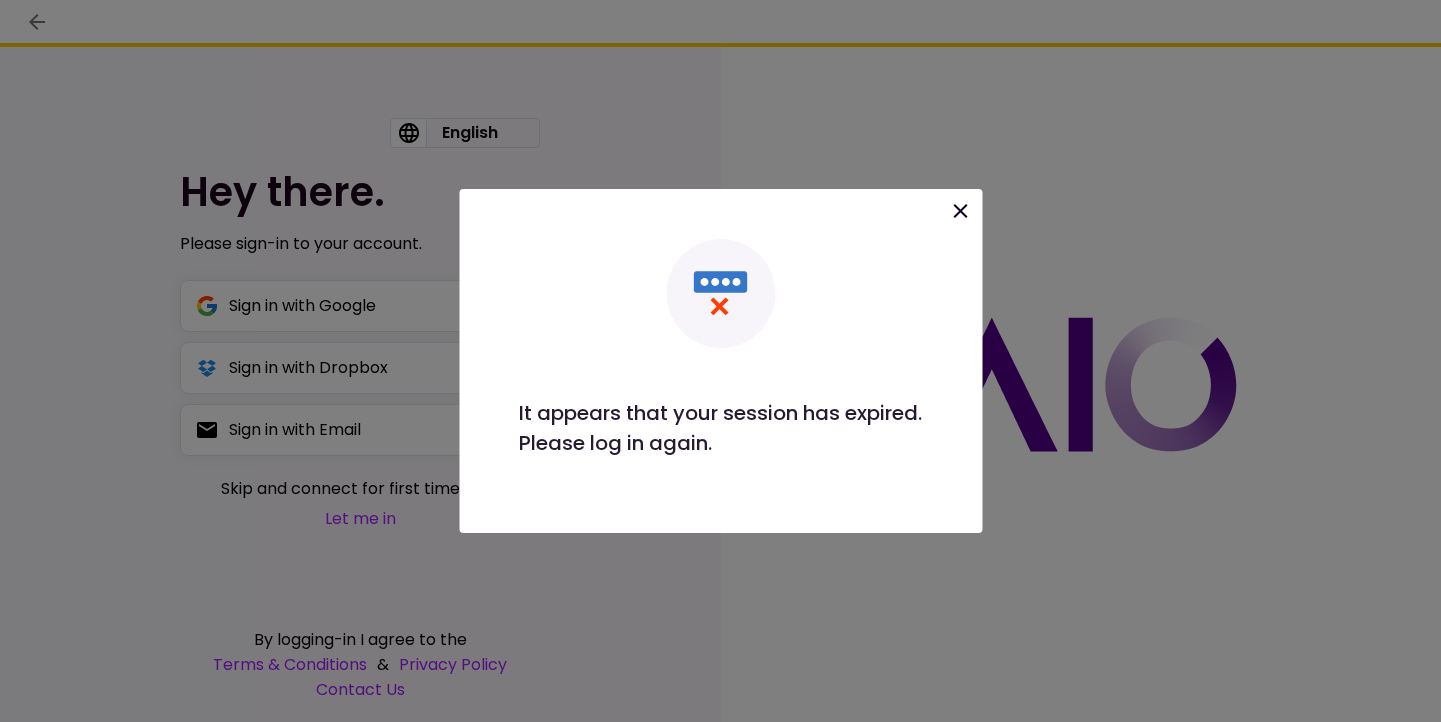 scroll, scrollTop: 0, scrollLeft: 0, axis: both 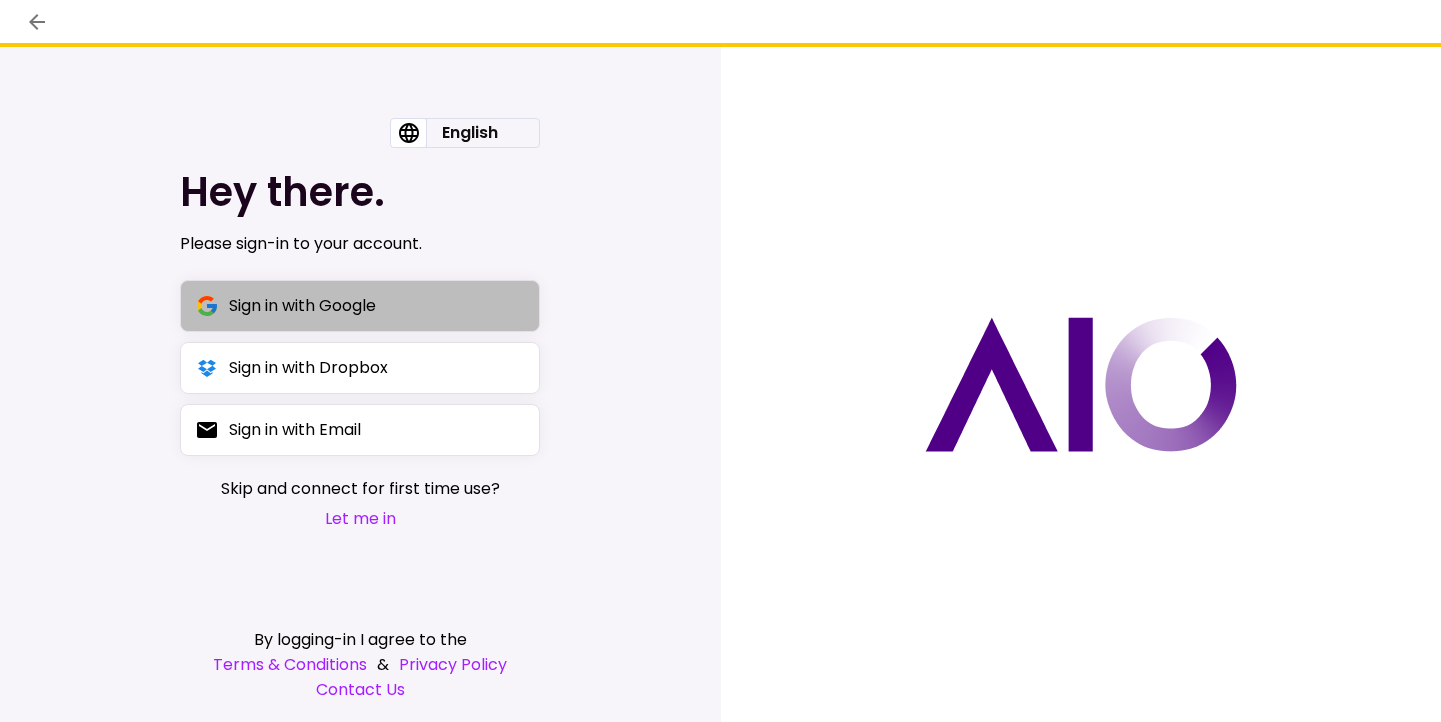 click on "Sign in with Google" at bounding box center (360, 306) 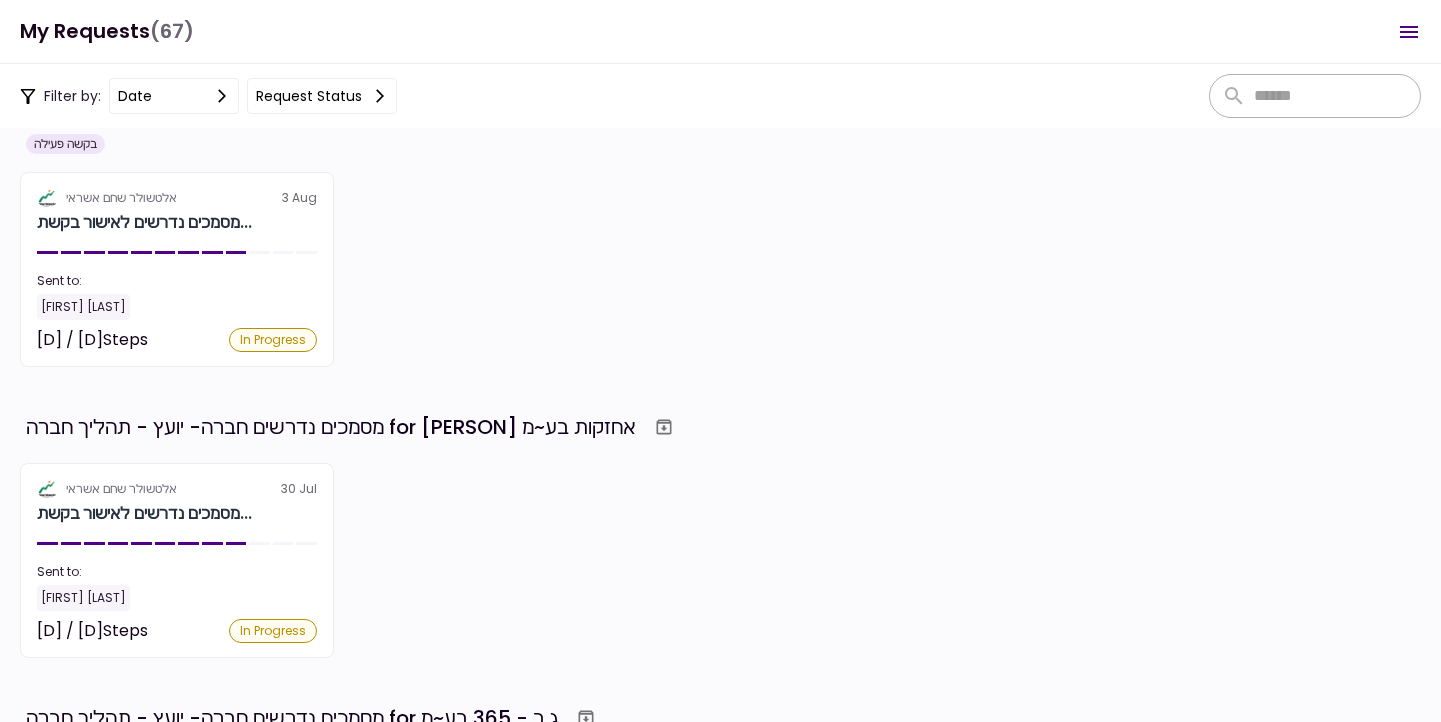 scroll, scrollTop: 417, scrollLeft: 0, axis: vertical 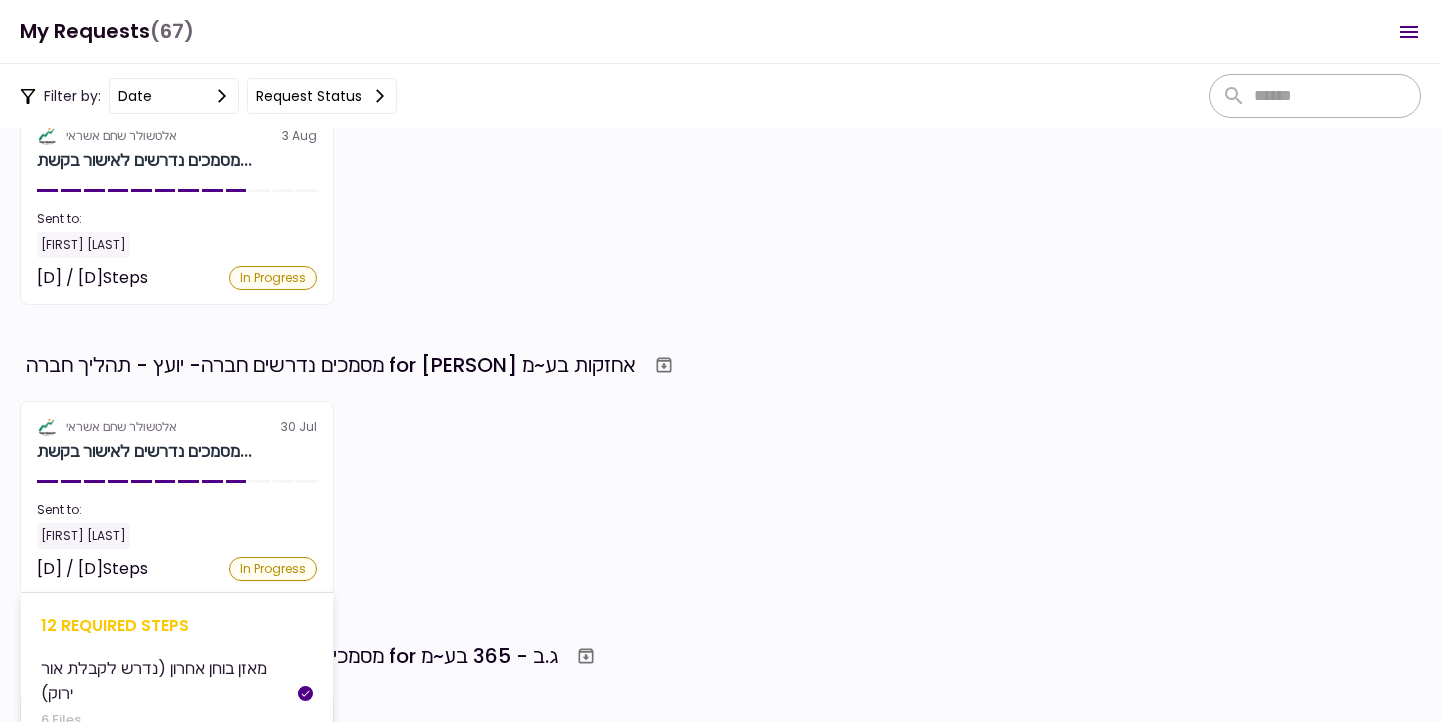 click on "Sent to:" at bounding box center [177, 510] 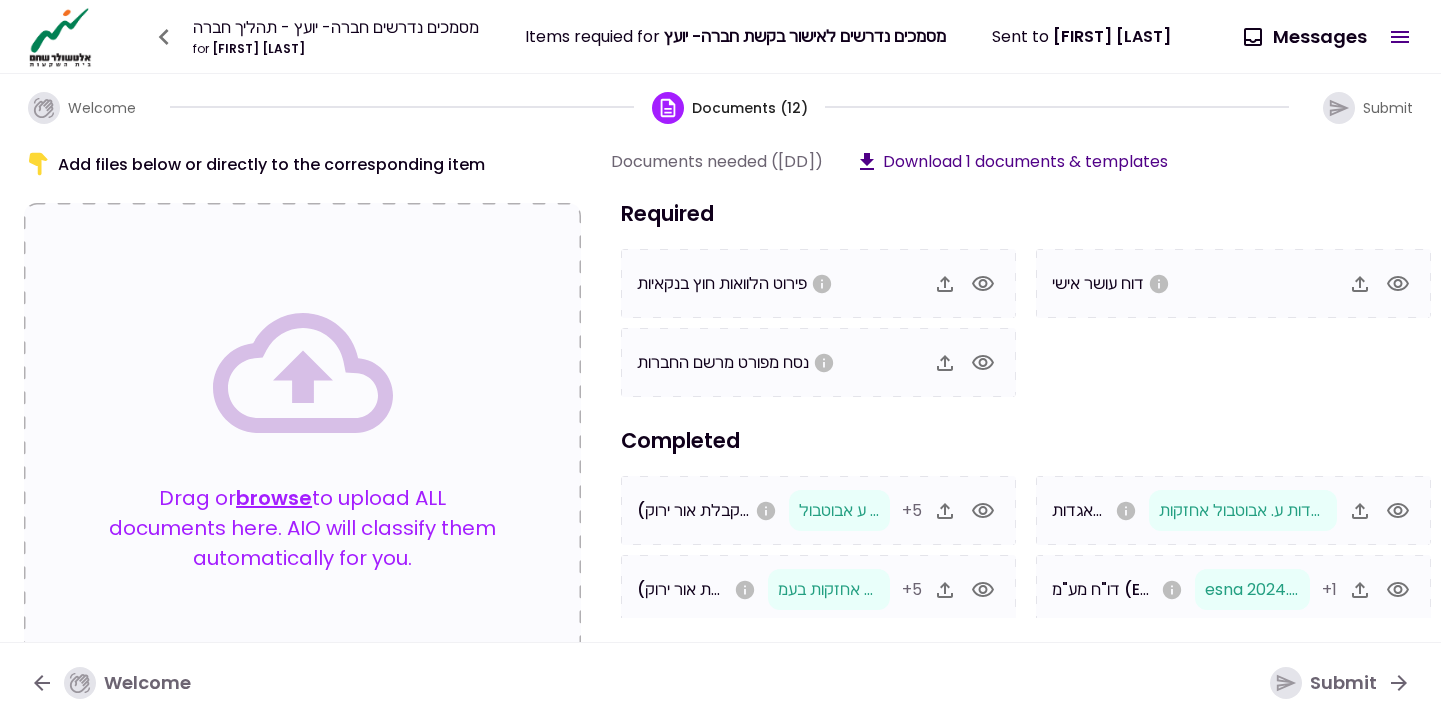 click 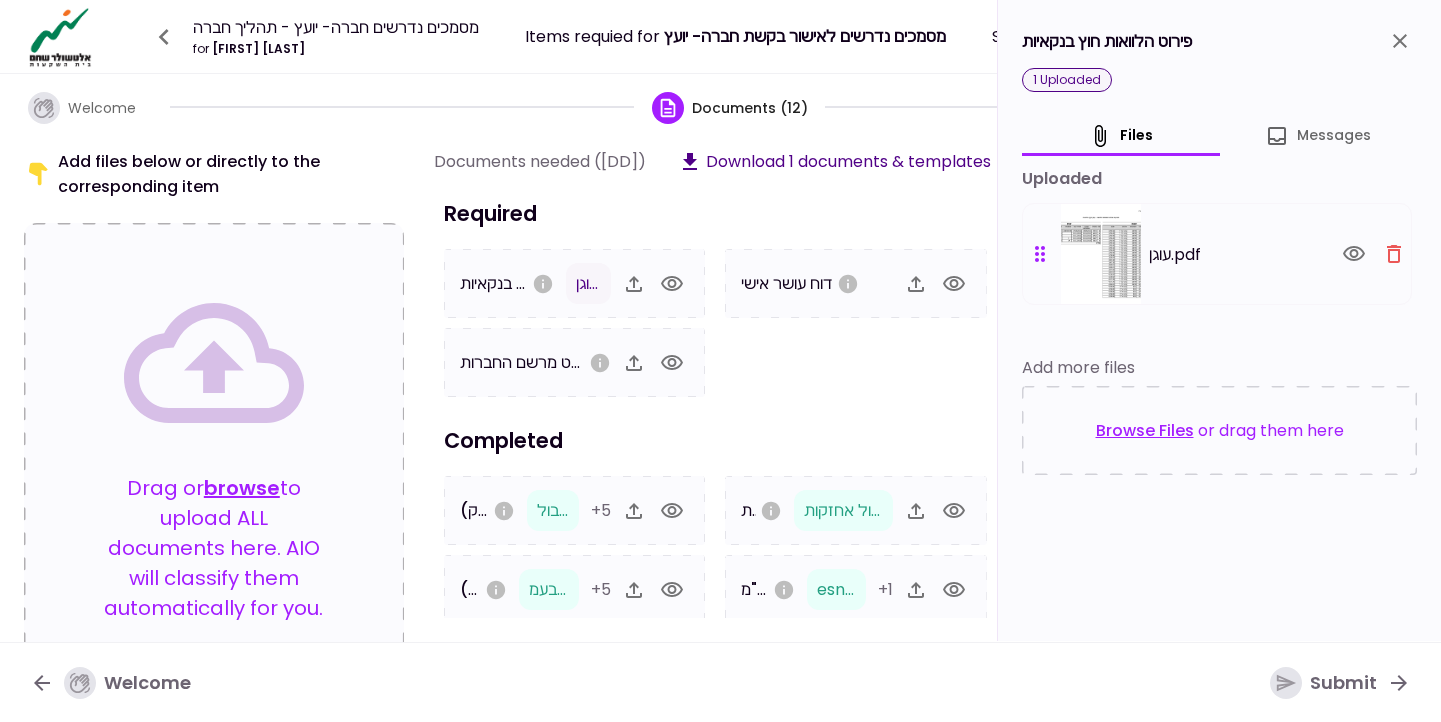 click at bounding box center [1400, 41] 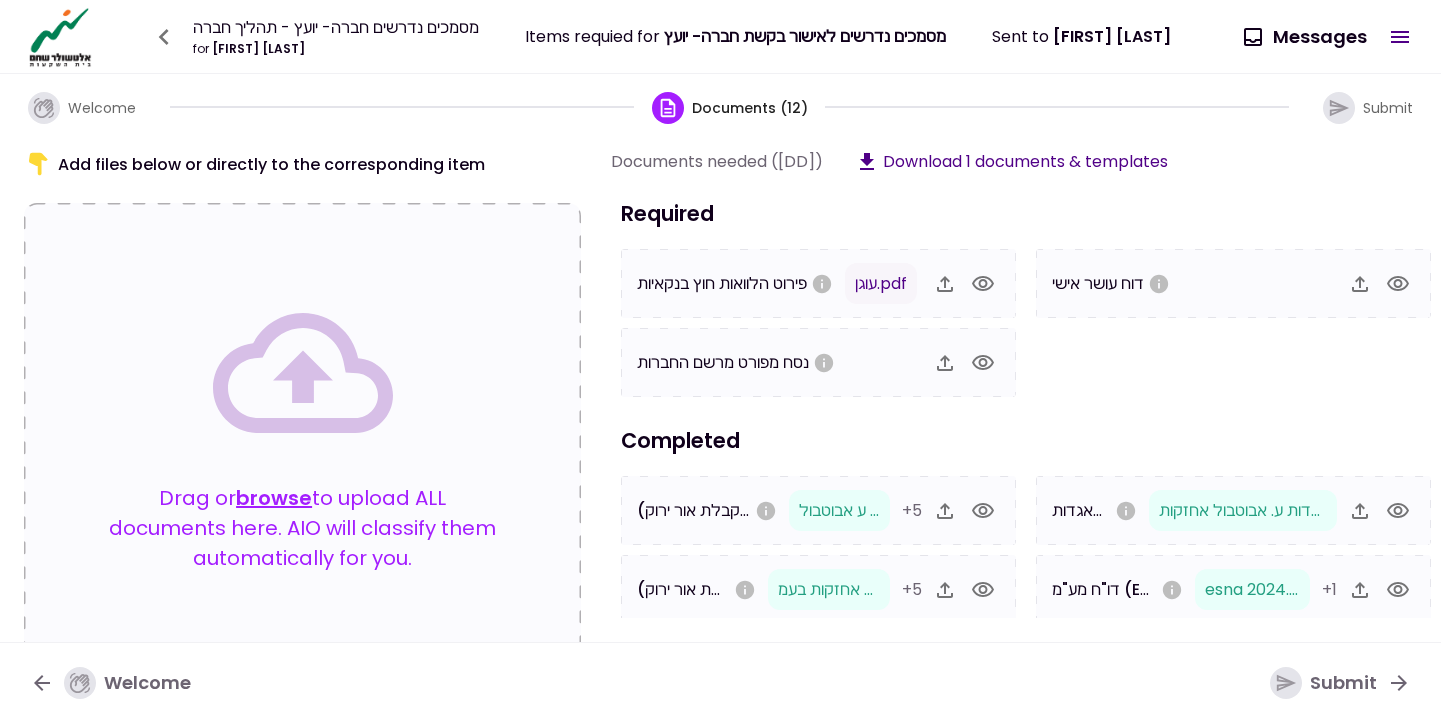 click at bounding box center (1343, 108) 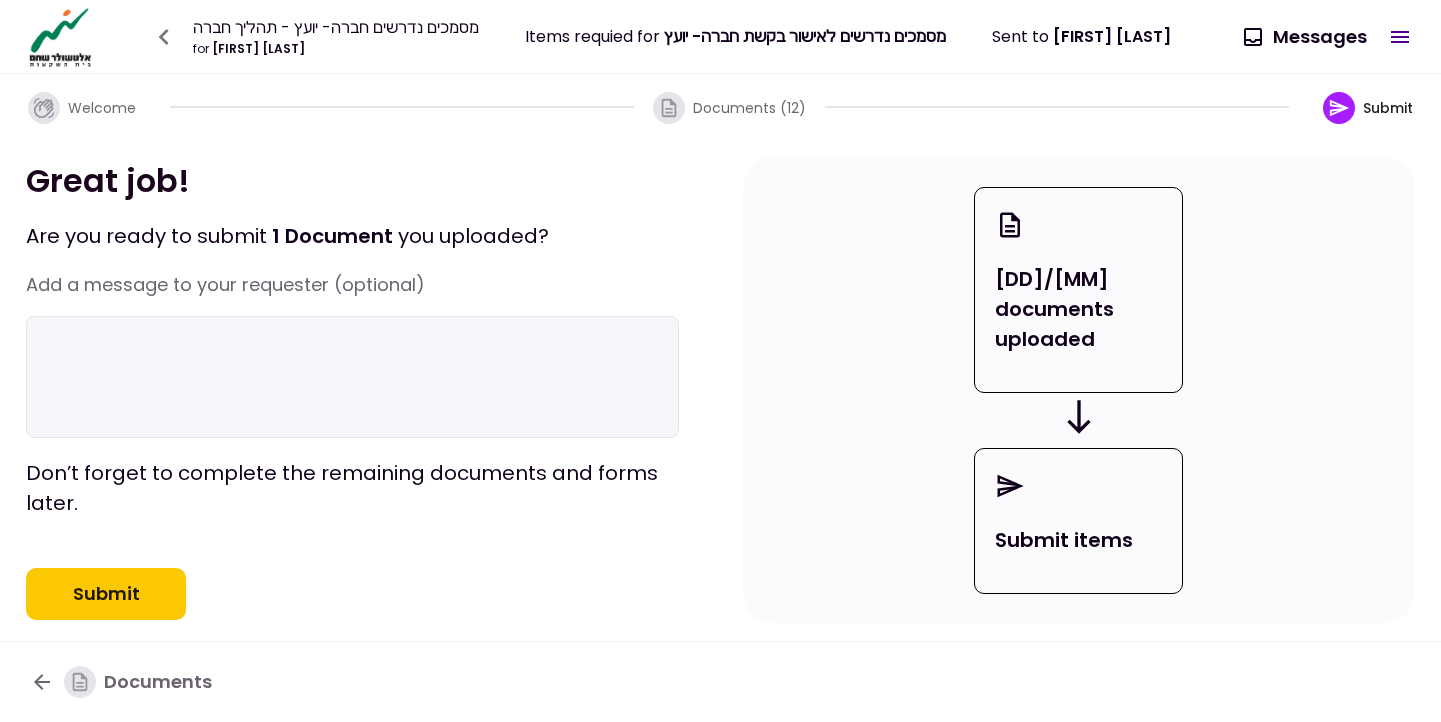 click on "Submit" at bounding box center (106, 594) 